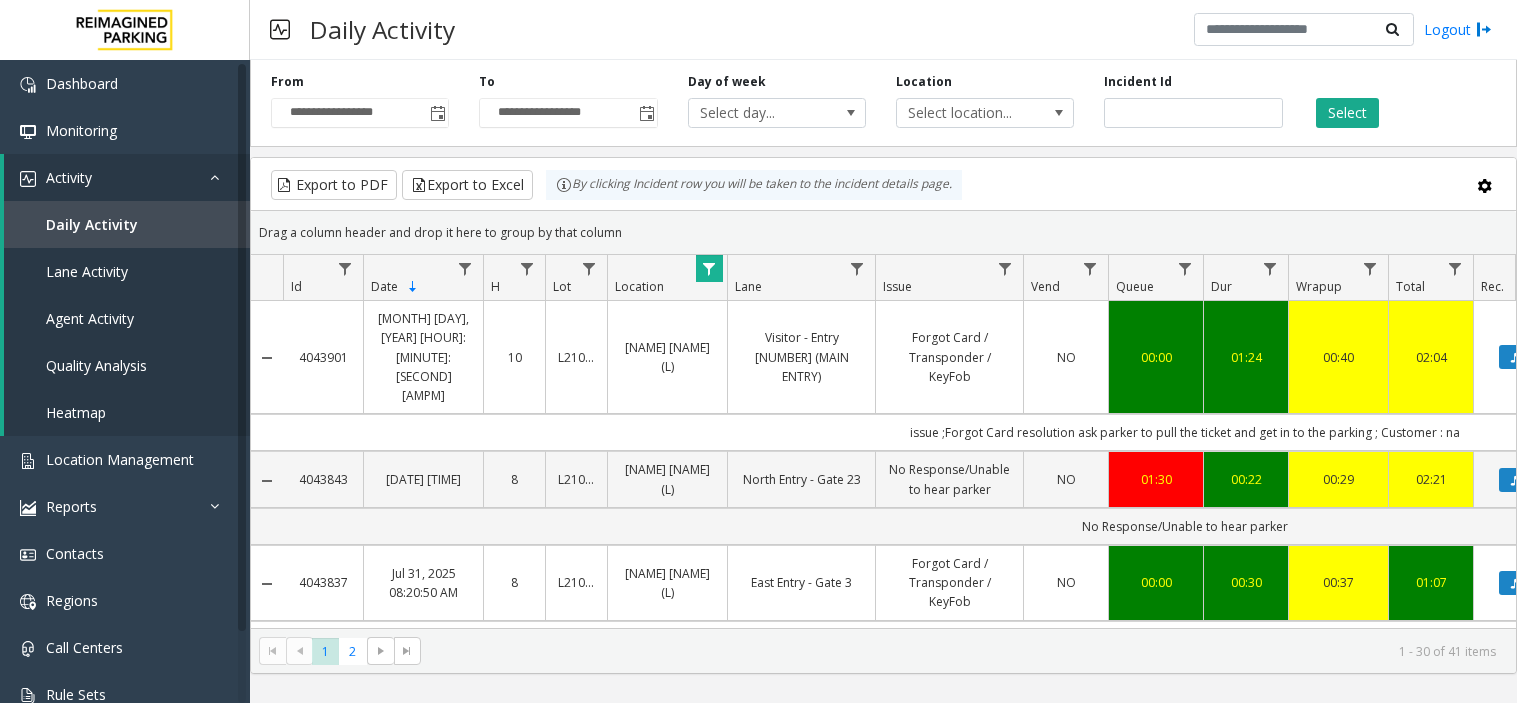 scroll, scrollTop: 0, scrollLeft: 0, axis: both 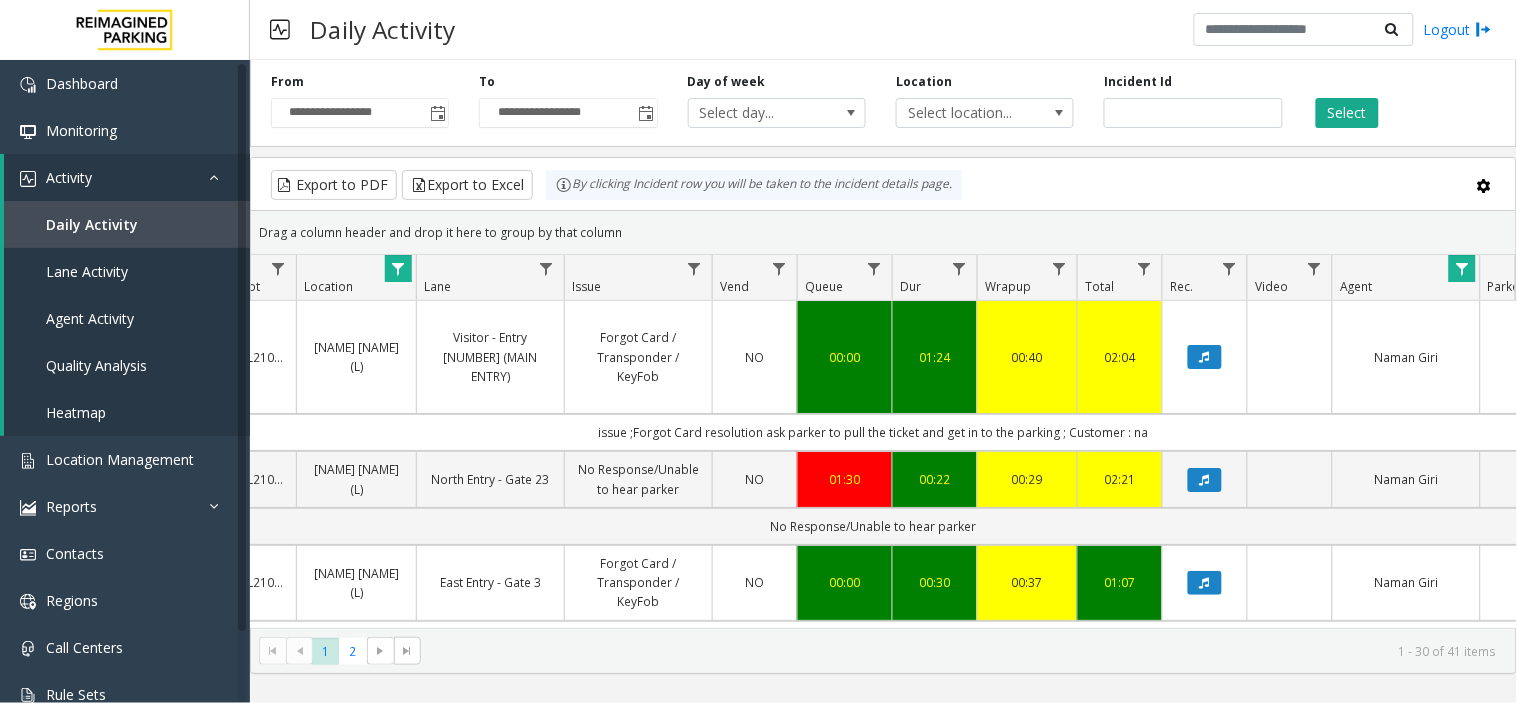 click on "Daily Activity Logout" at bounding box center (883, 30) 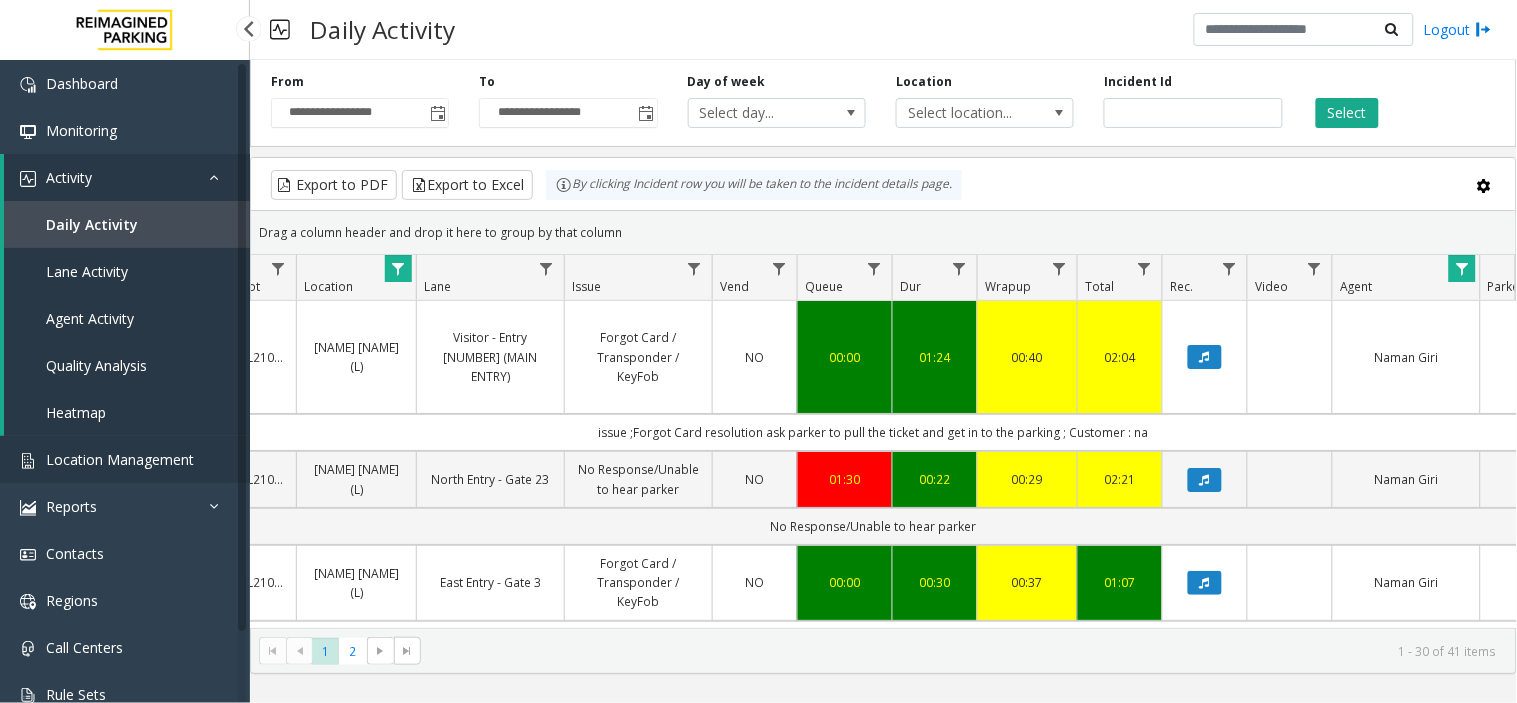 click on "Location Management" at bounding box center (120, 459) 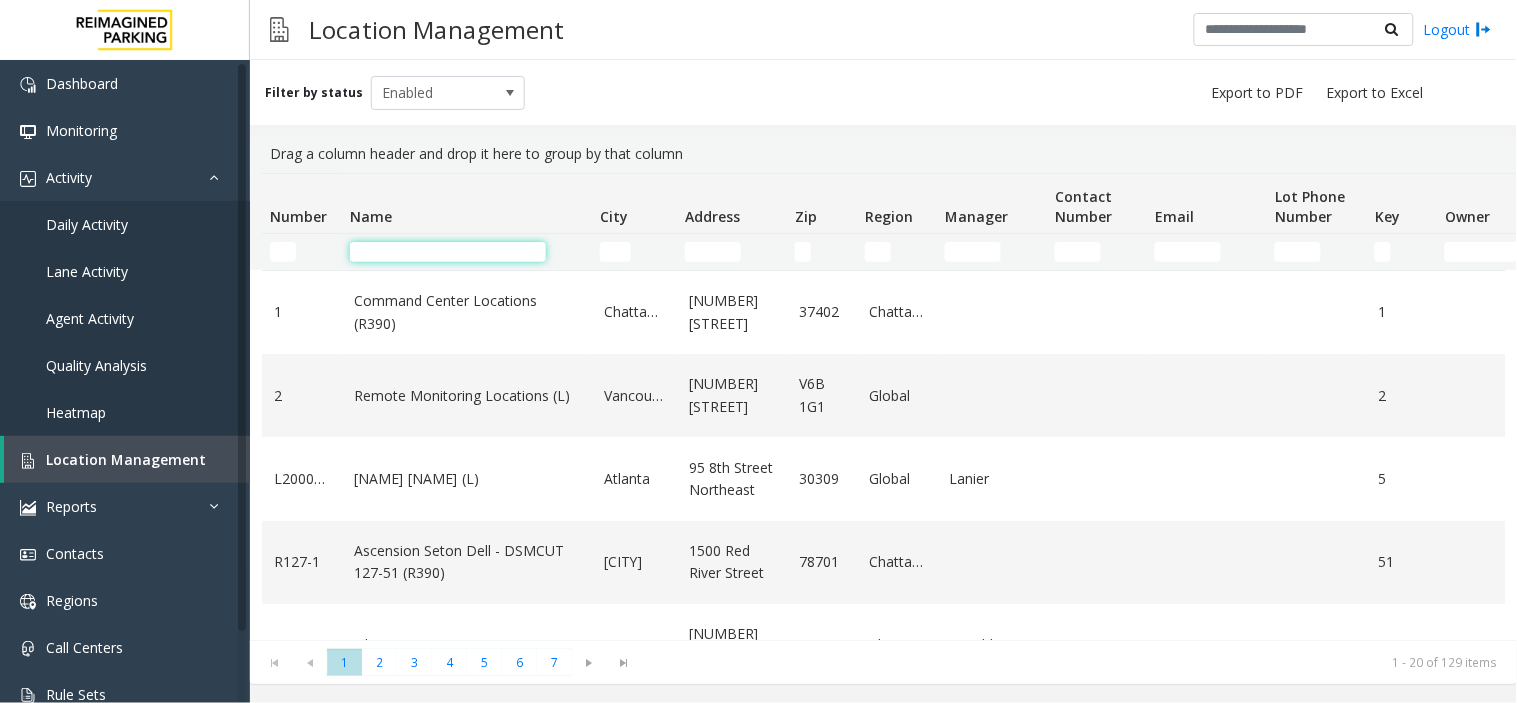 click 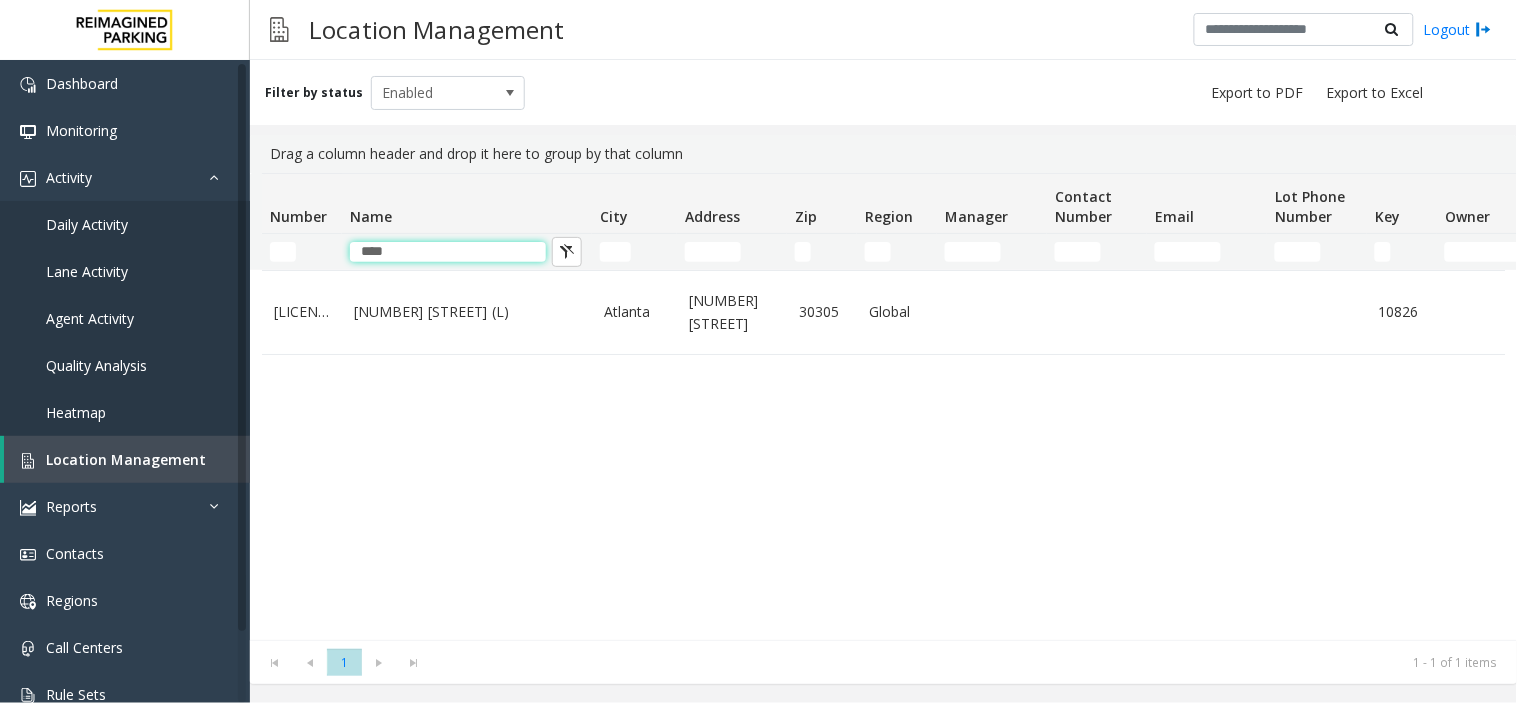 type on "****" 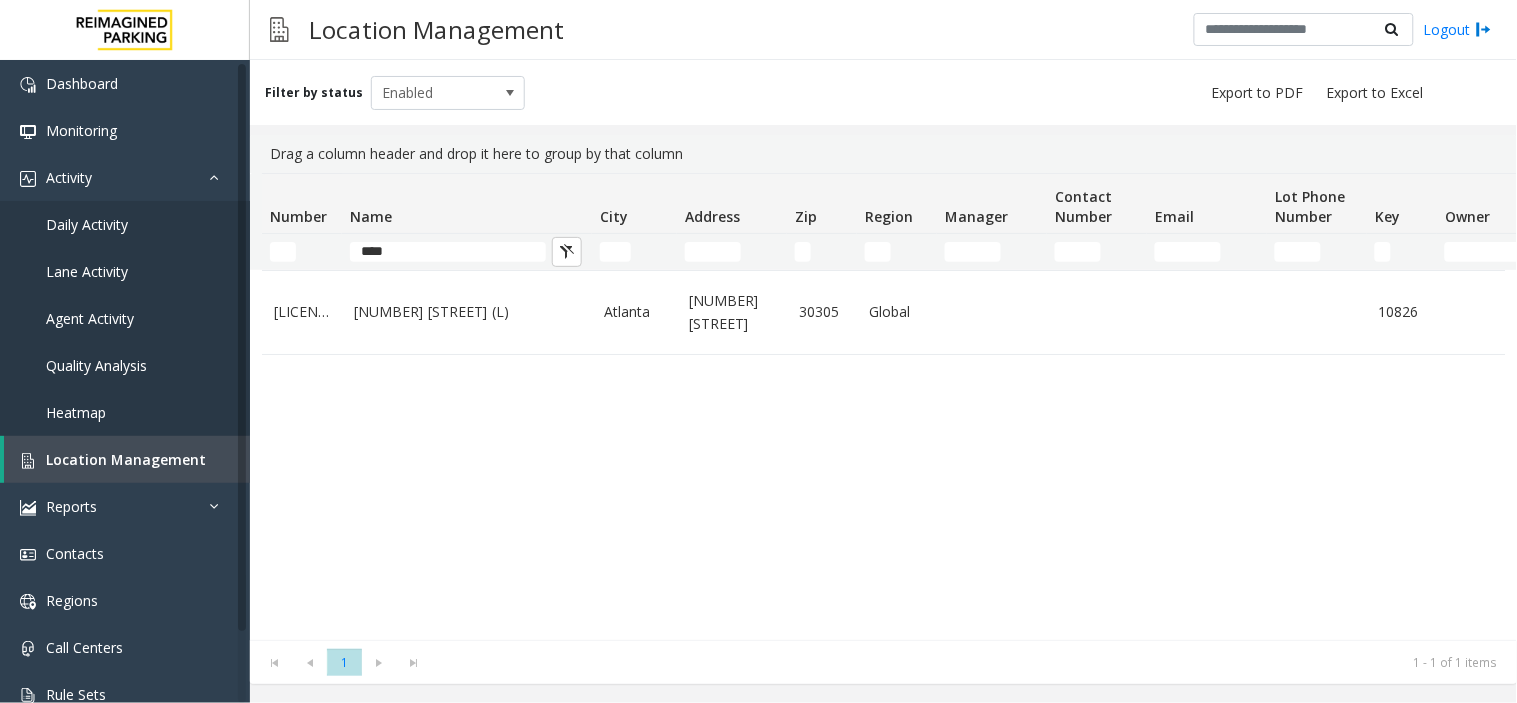 click on "[NUMBER] [STREET] (L)" 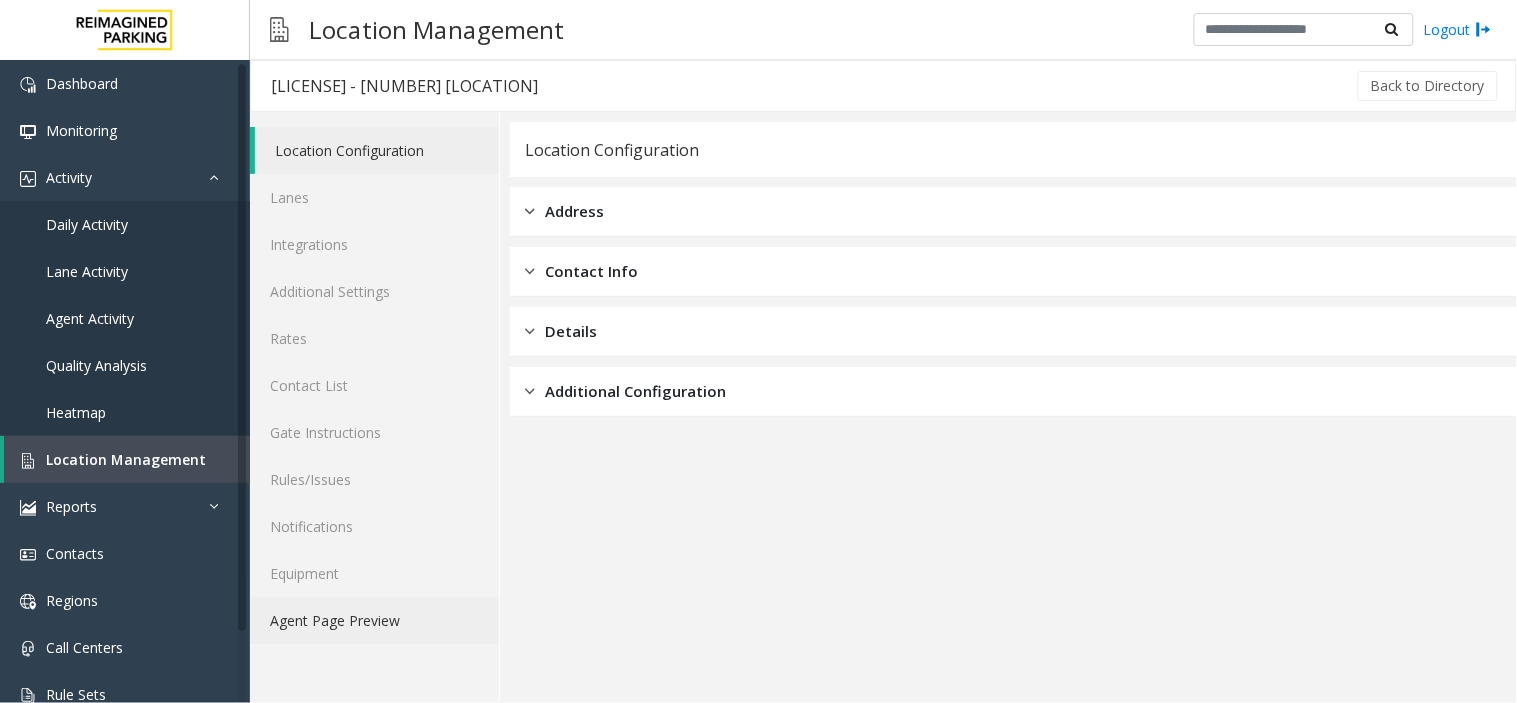 click on "Agent Page Preview" 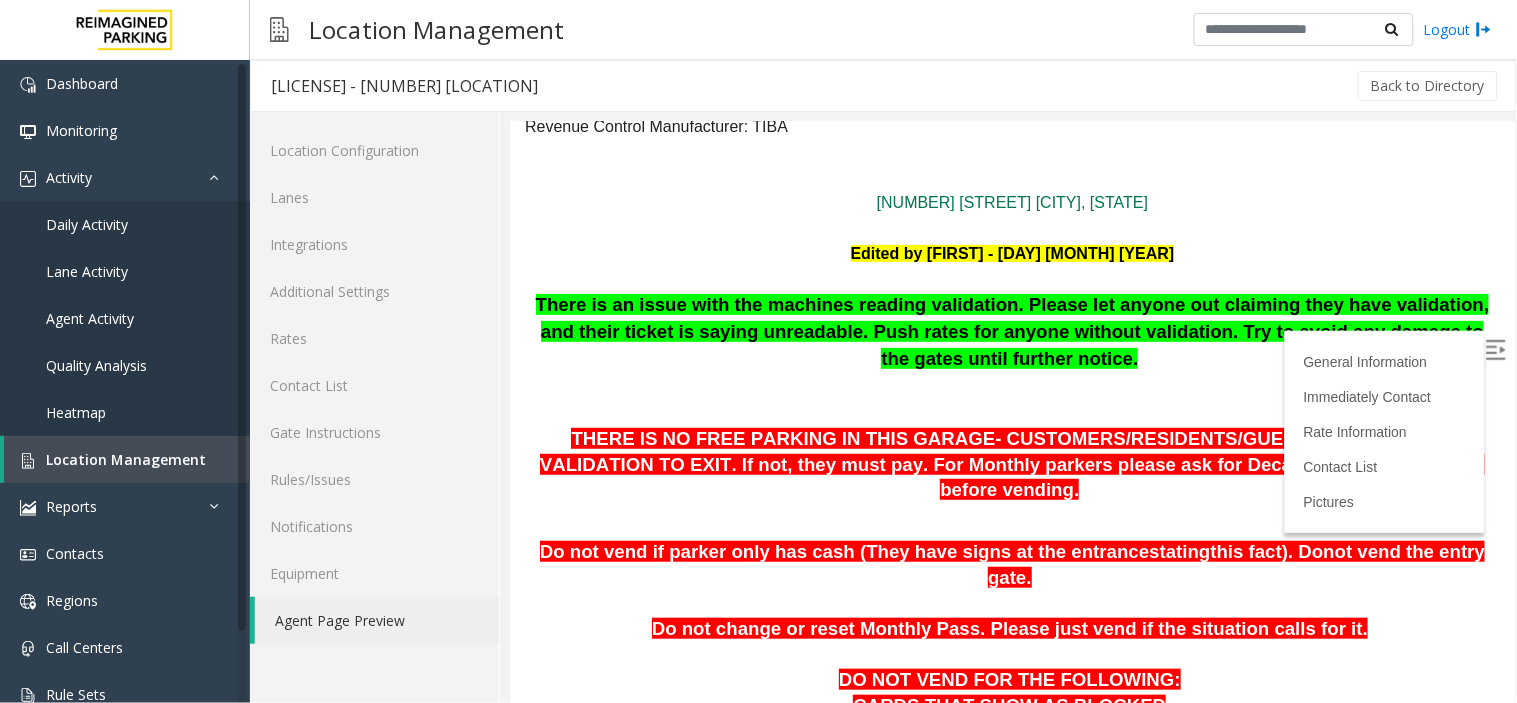 scroll, scrollTop: 222, scrollLeft: 0, axis: vertical 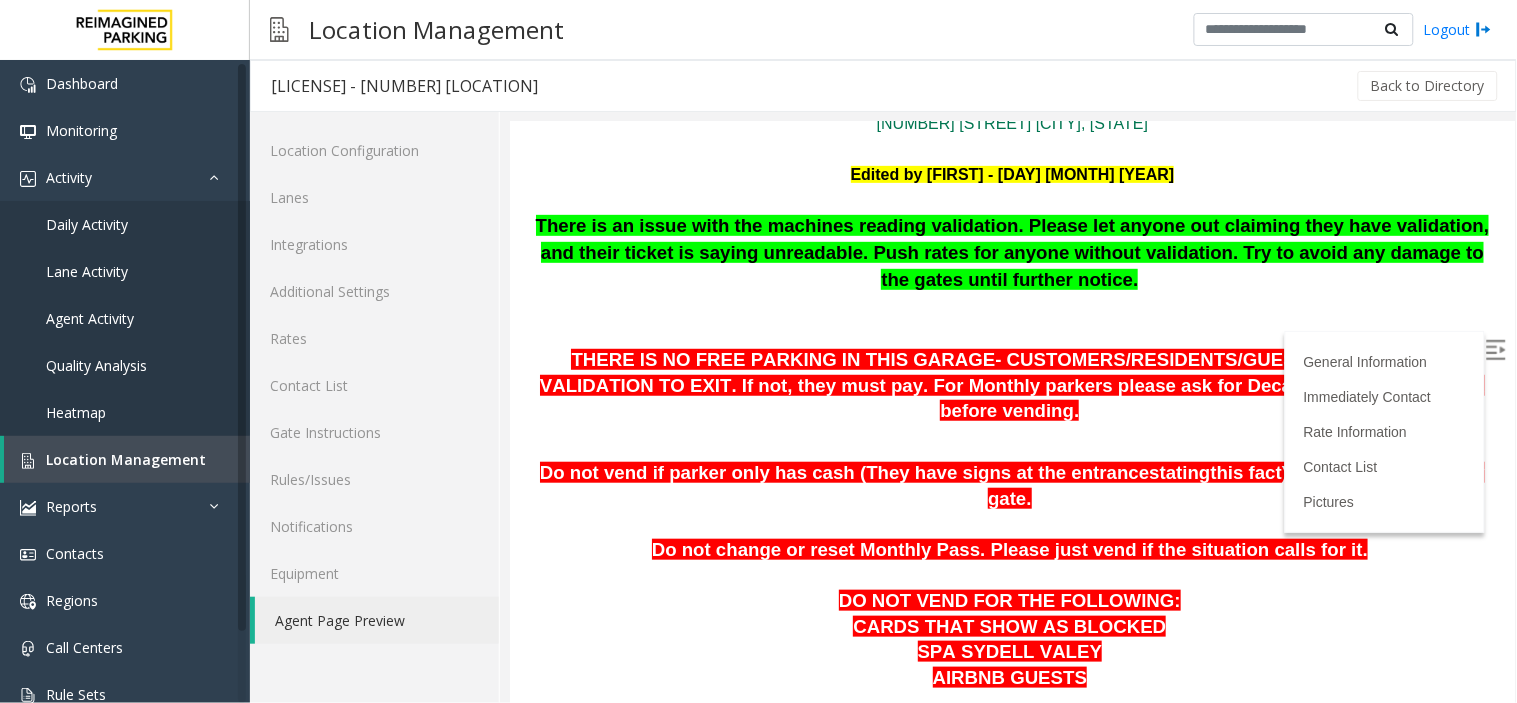 click at bounding box center (1495, 349) 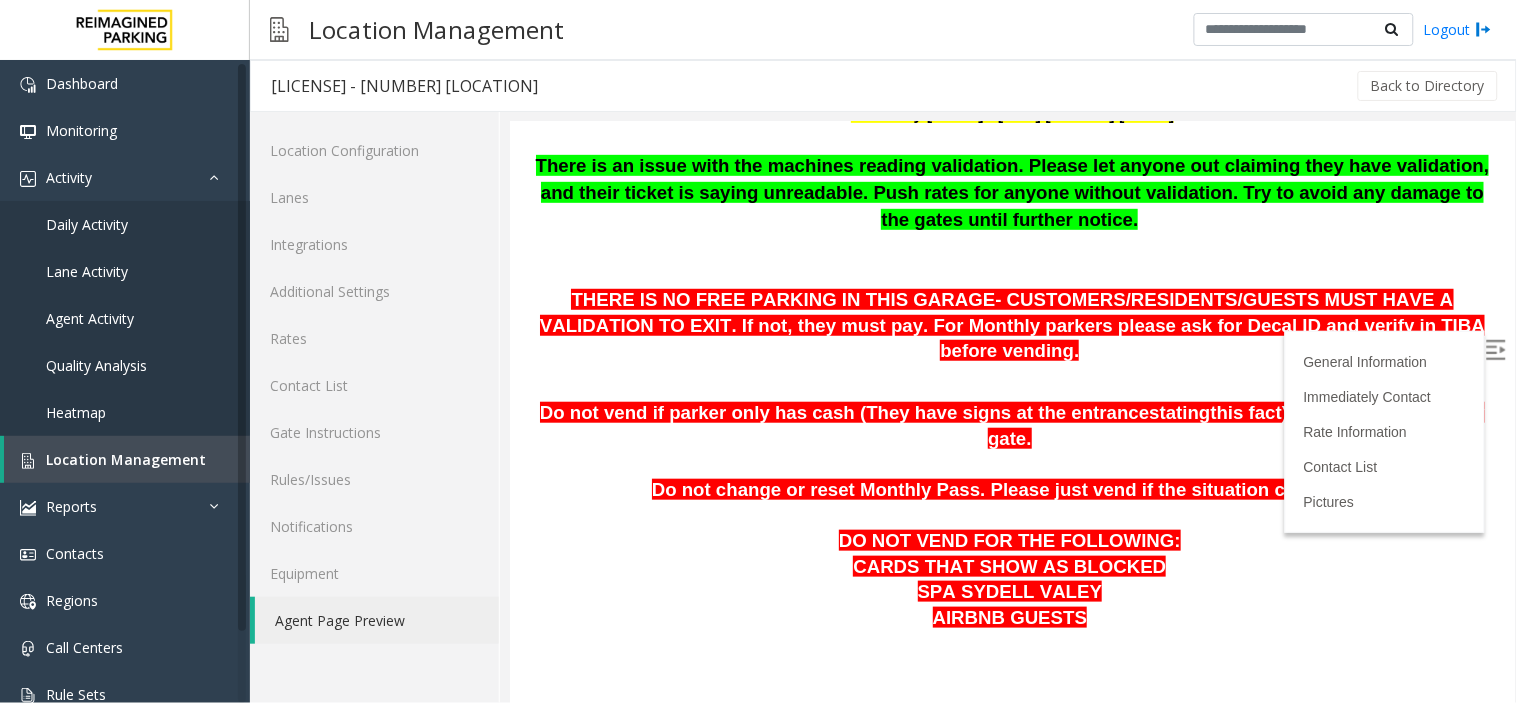 scroll, scrollTop: 222, scrollLeft: 0, axis: vertical 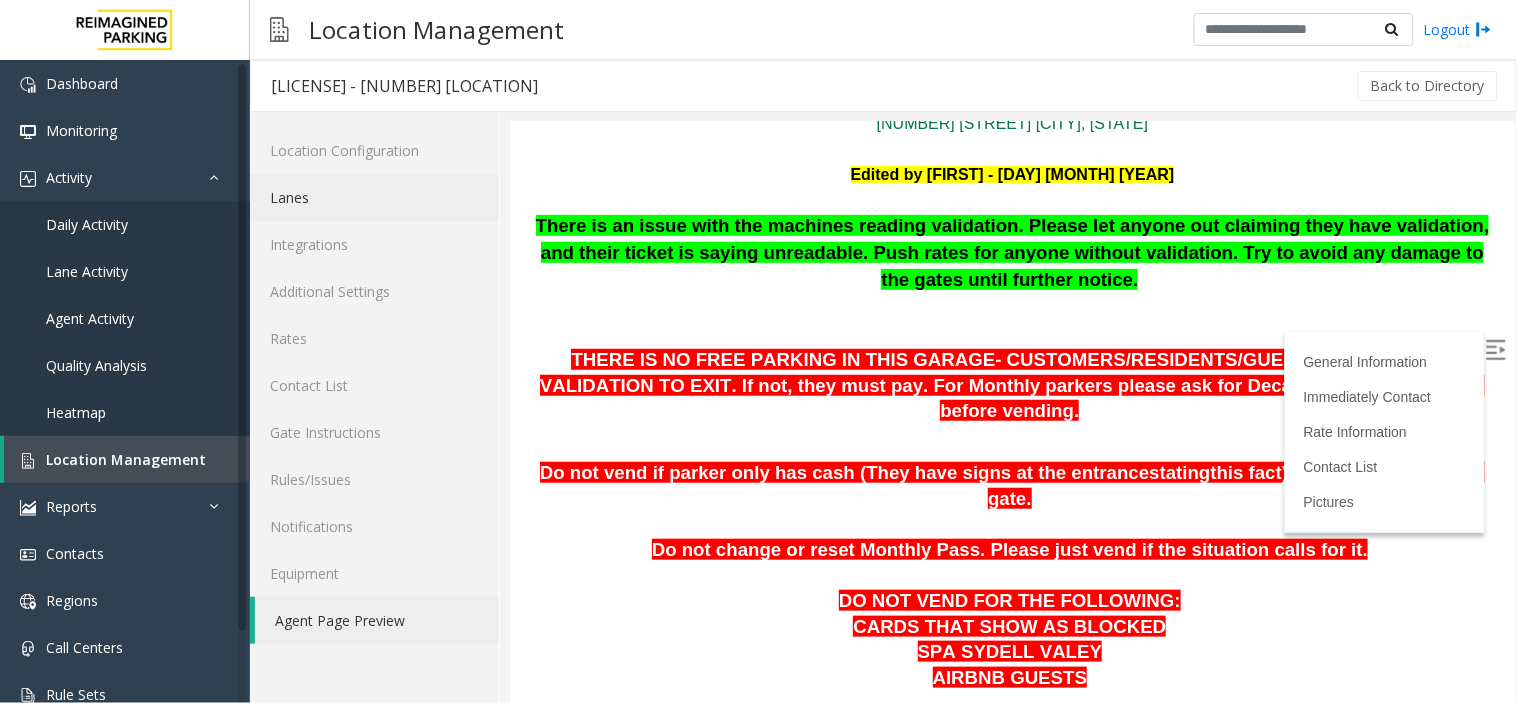 click on "Lanes" 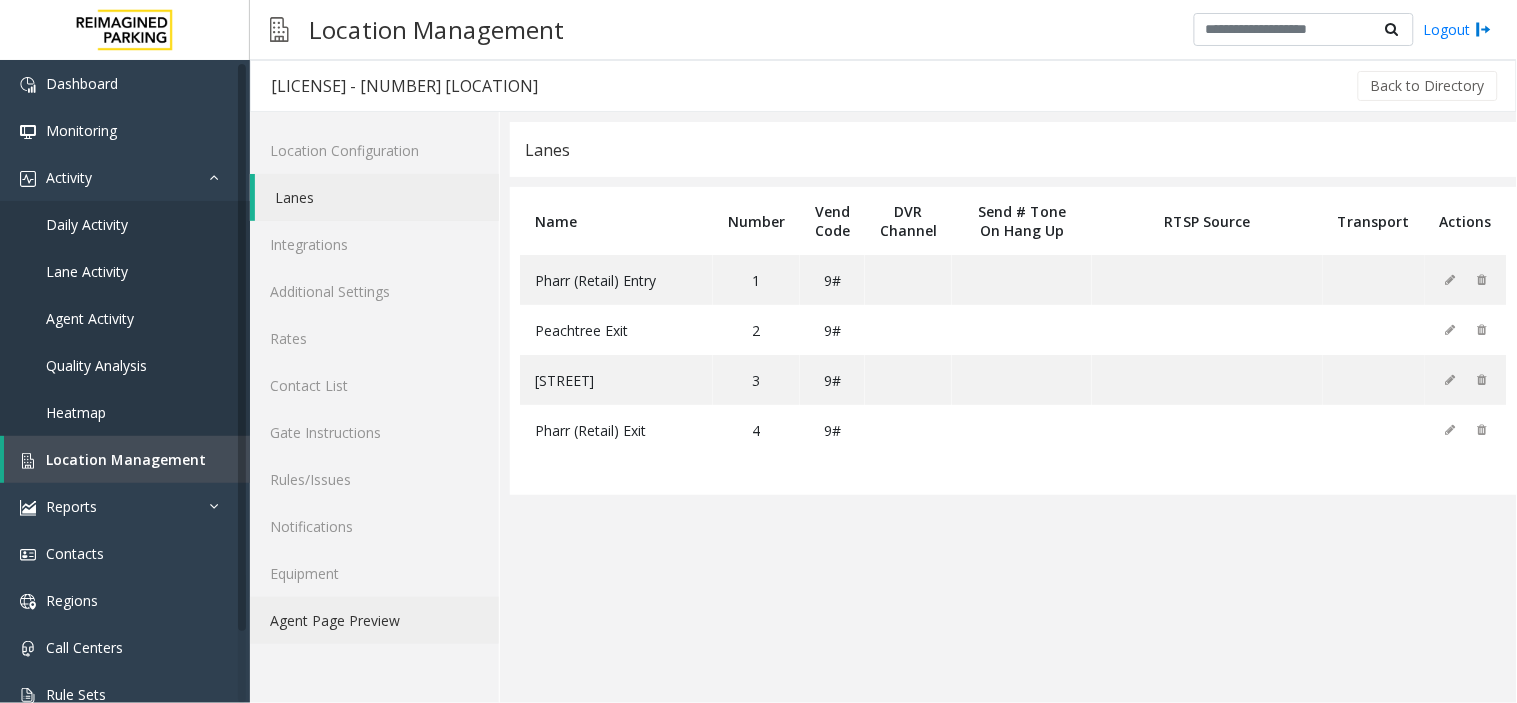 click on "Agent Page Preview" 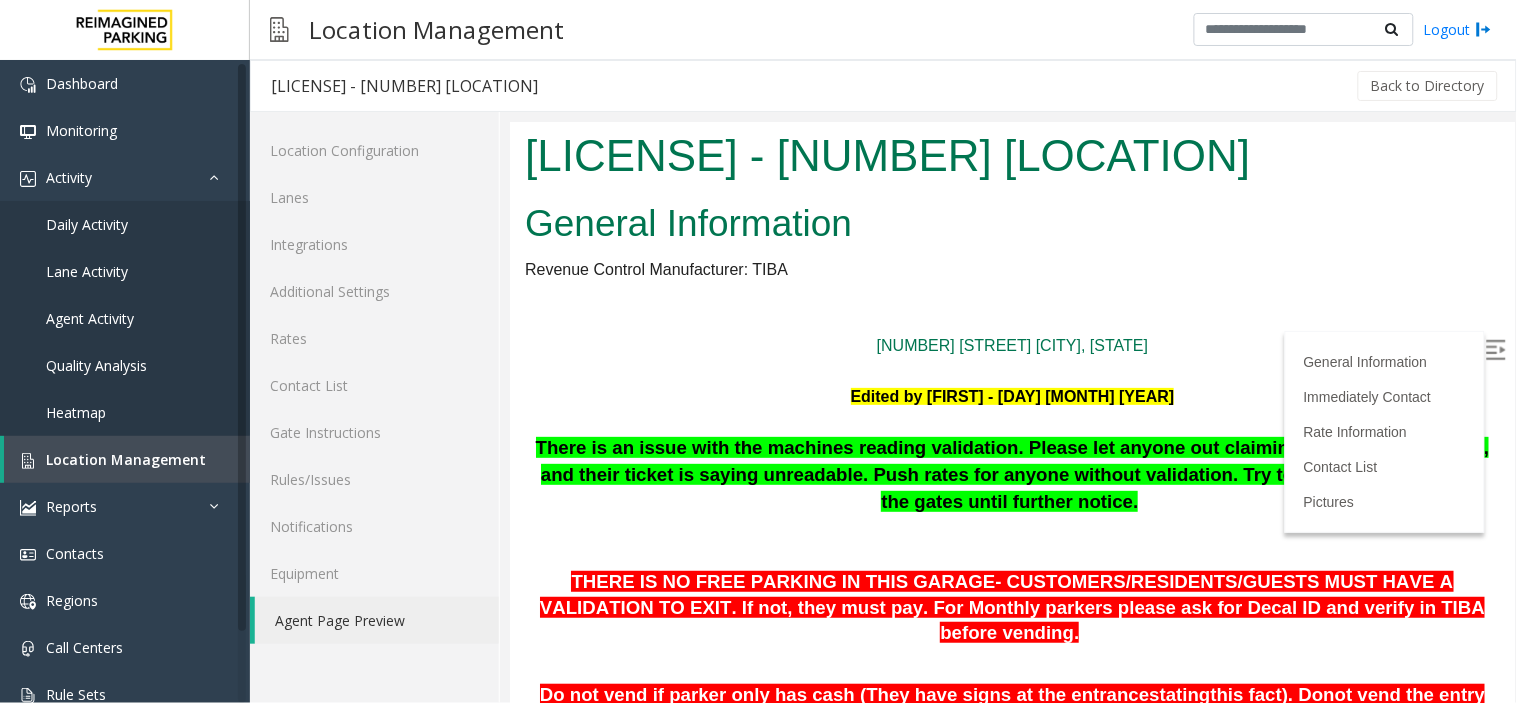 scroll, scrollTop: 111, scrollLeft: 0, axis: vertical 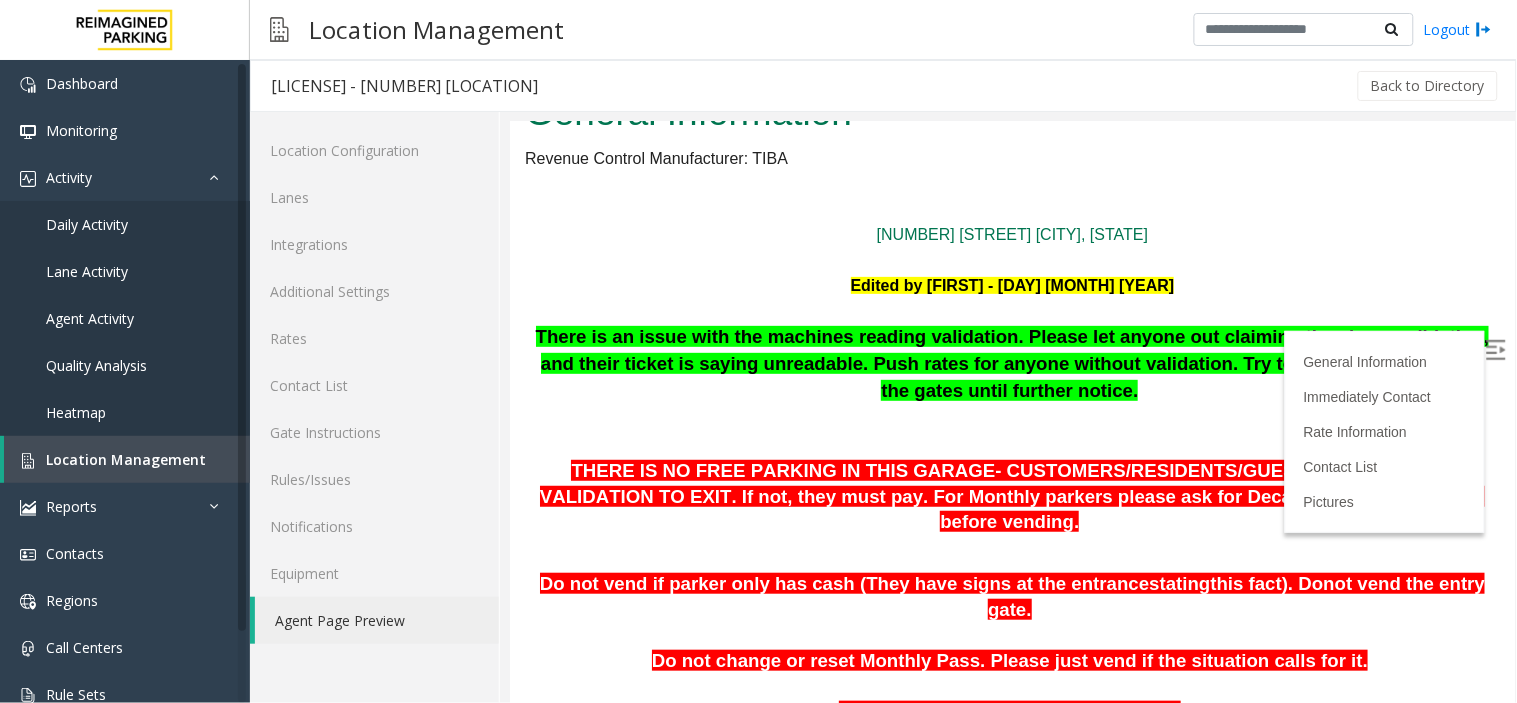 click at bounding box center (1011, 260) 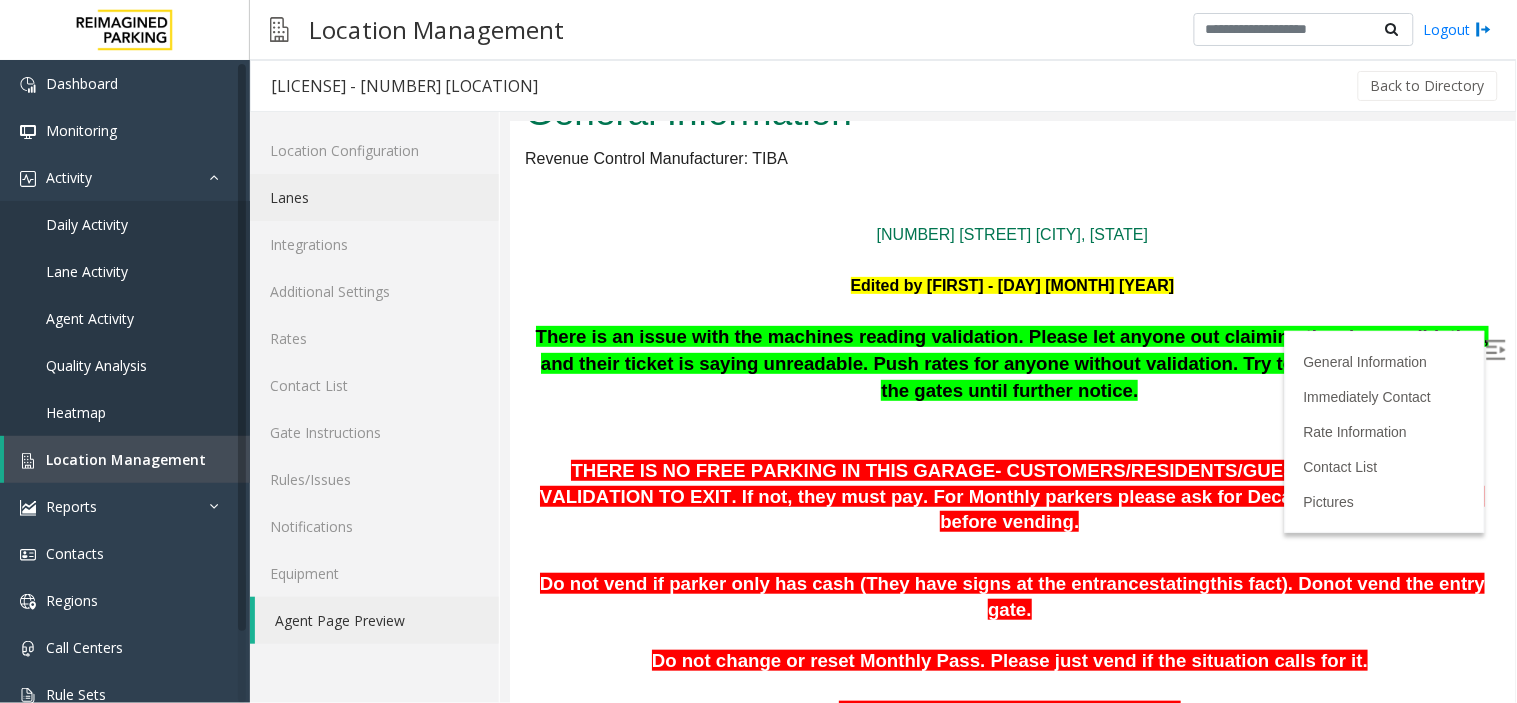 click on "Lanes" 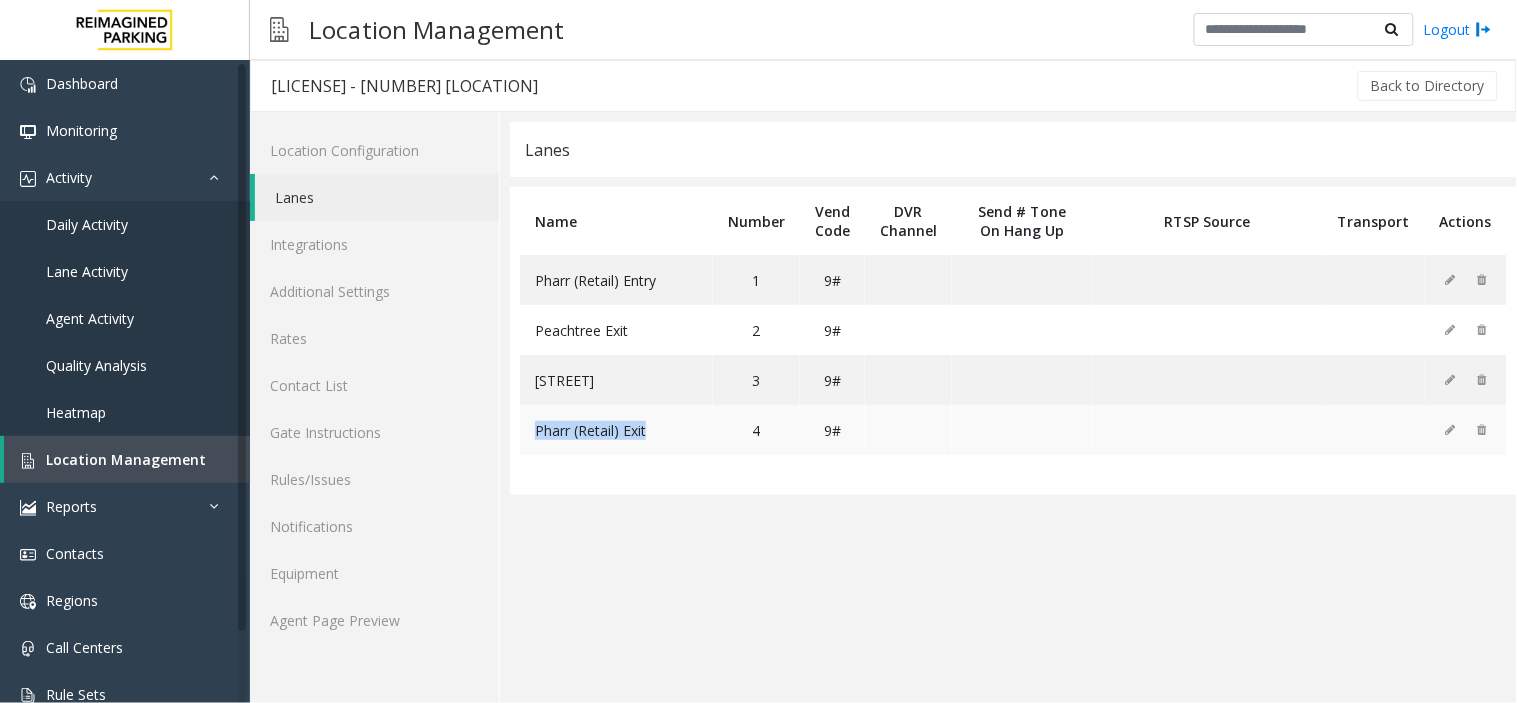 drag, startPoint x: 531, startPoint y: 425, endPoint x: 650, endPoint y: 427, distance: 119.01681 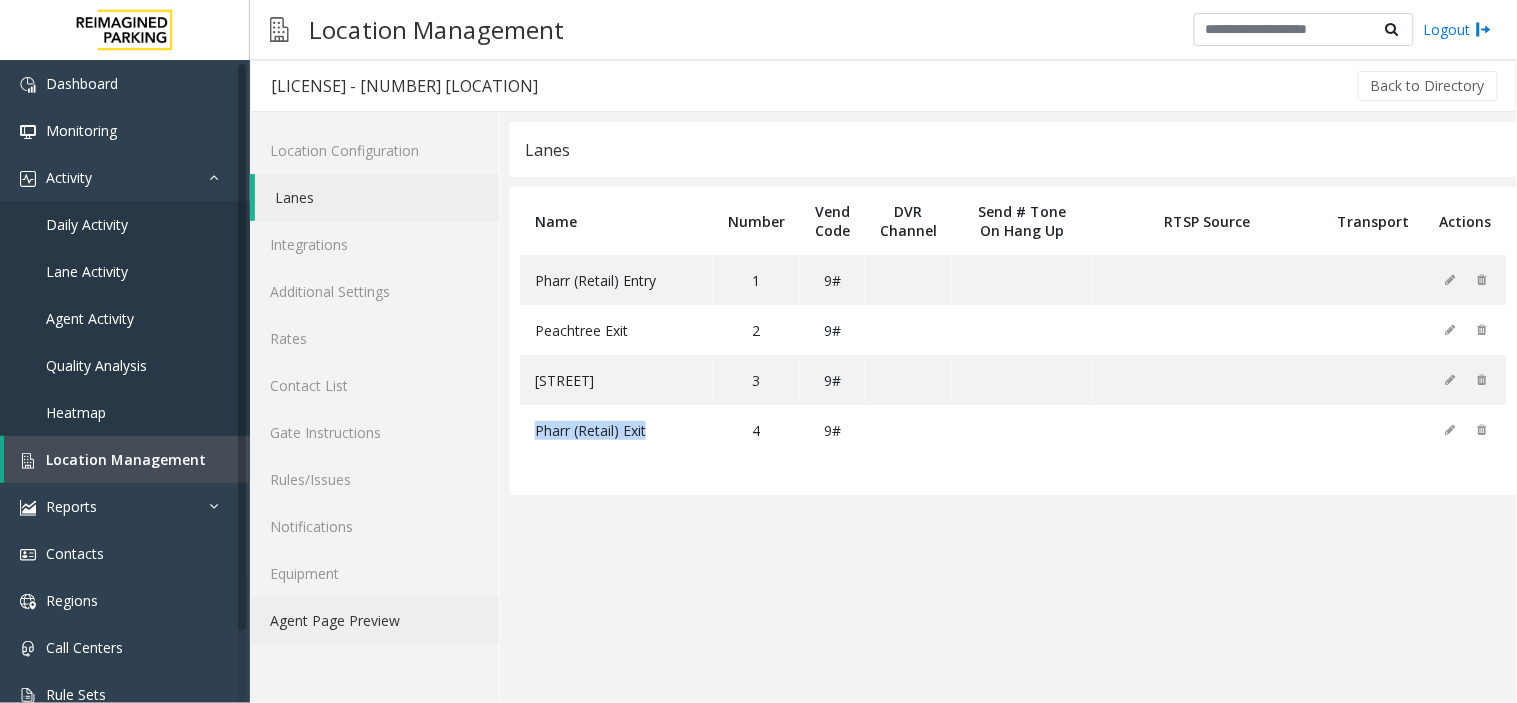 click on "Agent Page Preview" 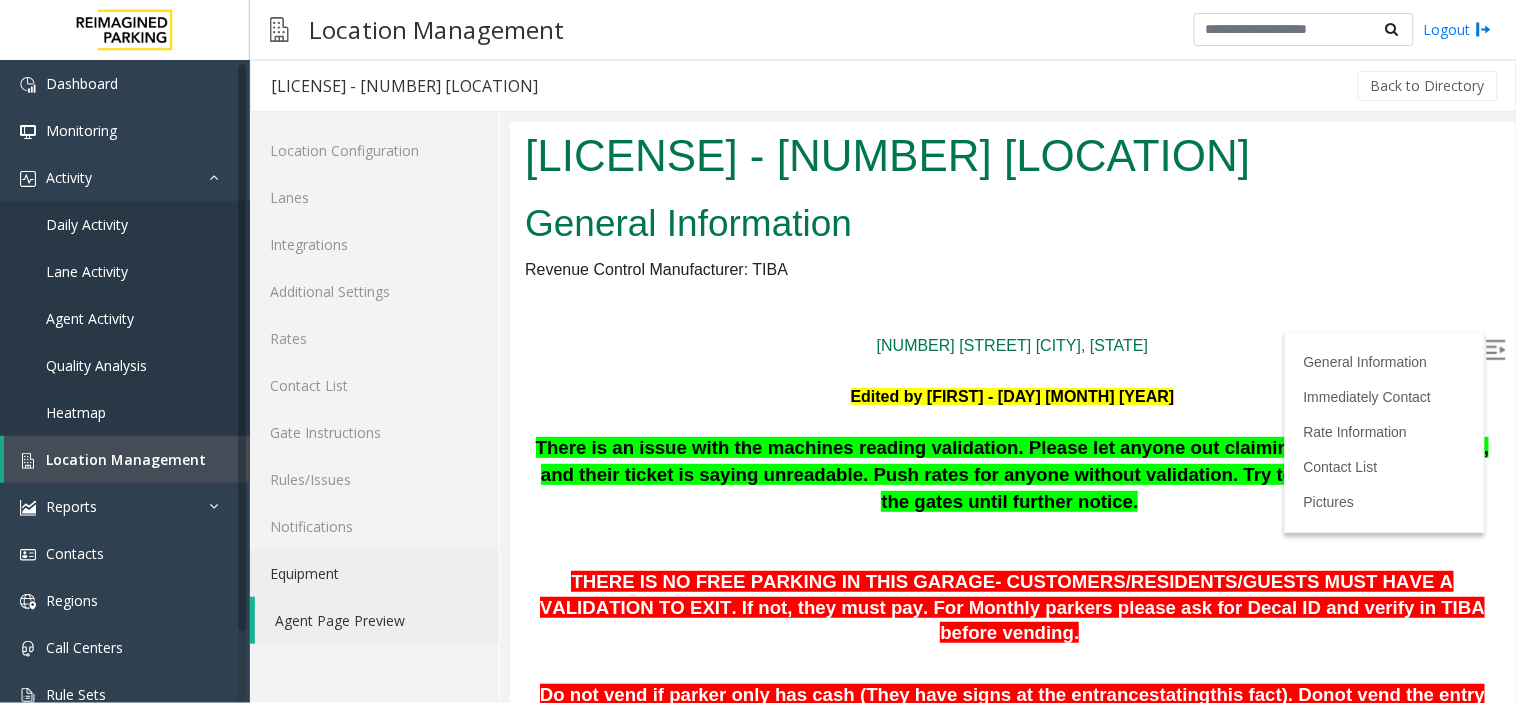 scroll, scrollTop: 0, scrollLeft: 0, axis: both 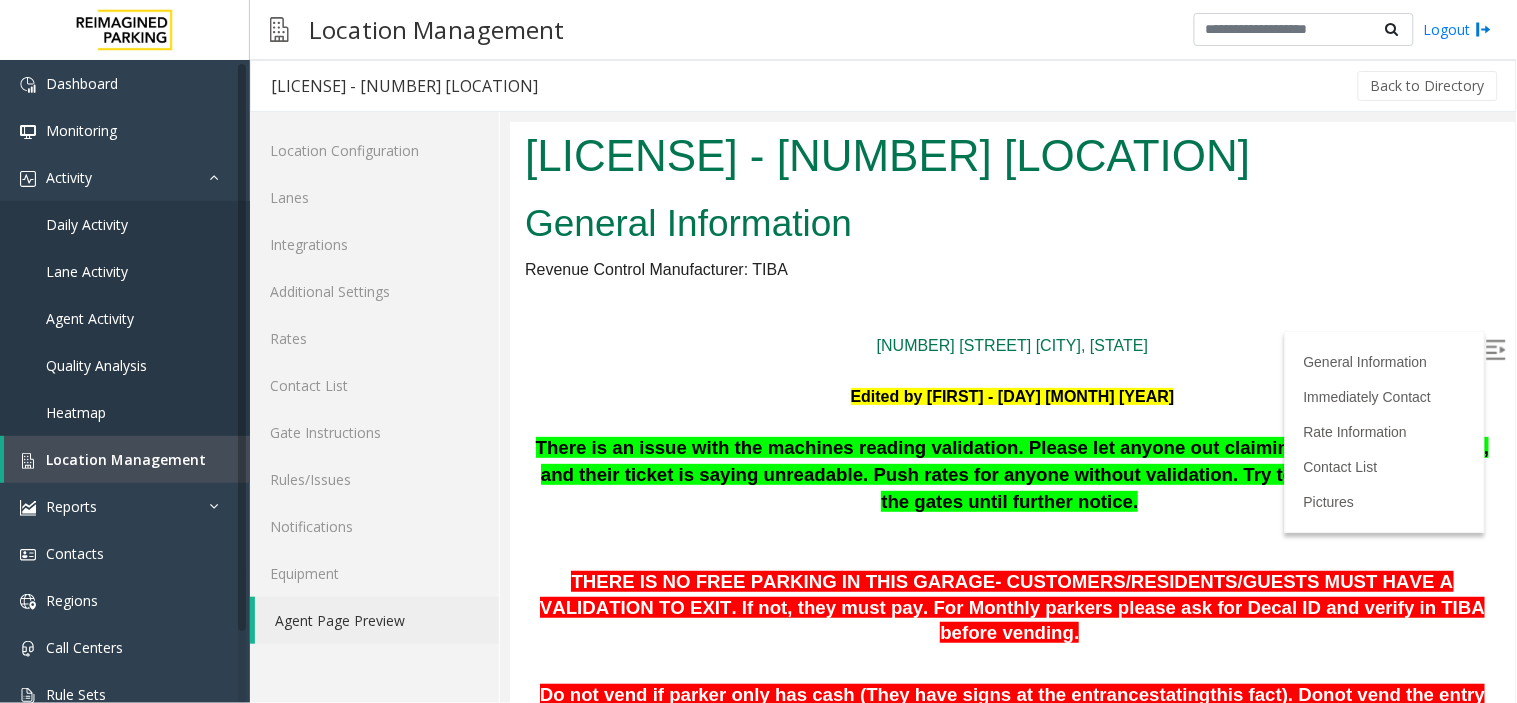 click at bounding box center (1495, 349) 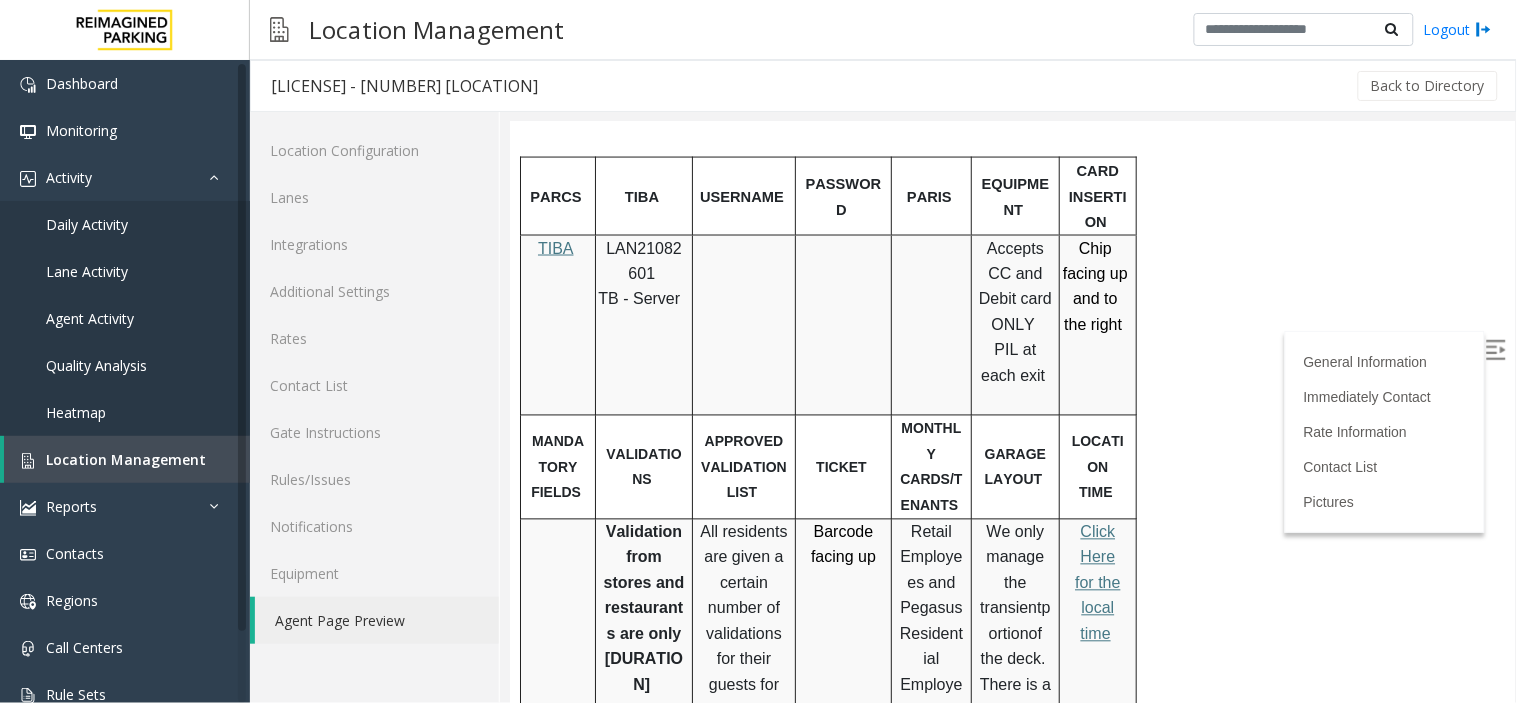 scroll, scrollTop: 666, scrollLeft: 0, axis: vertical 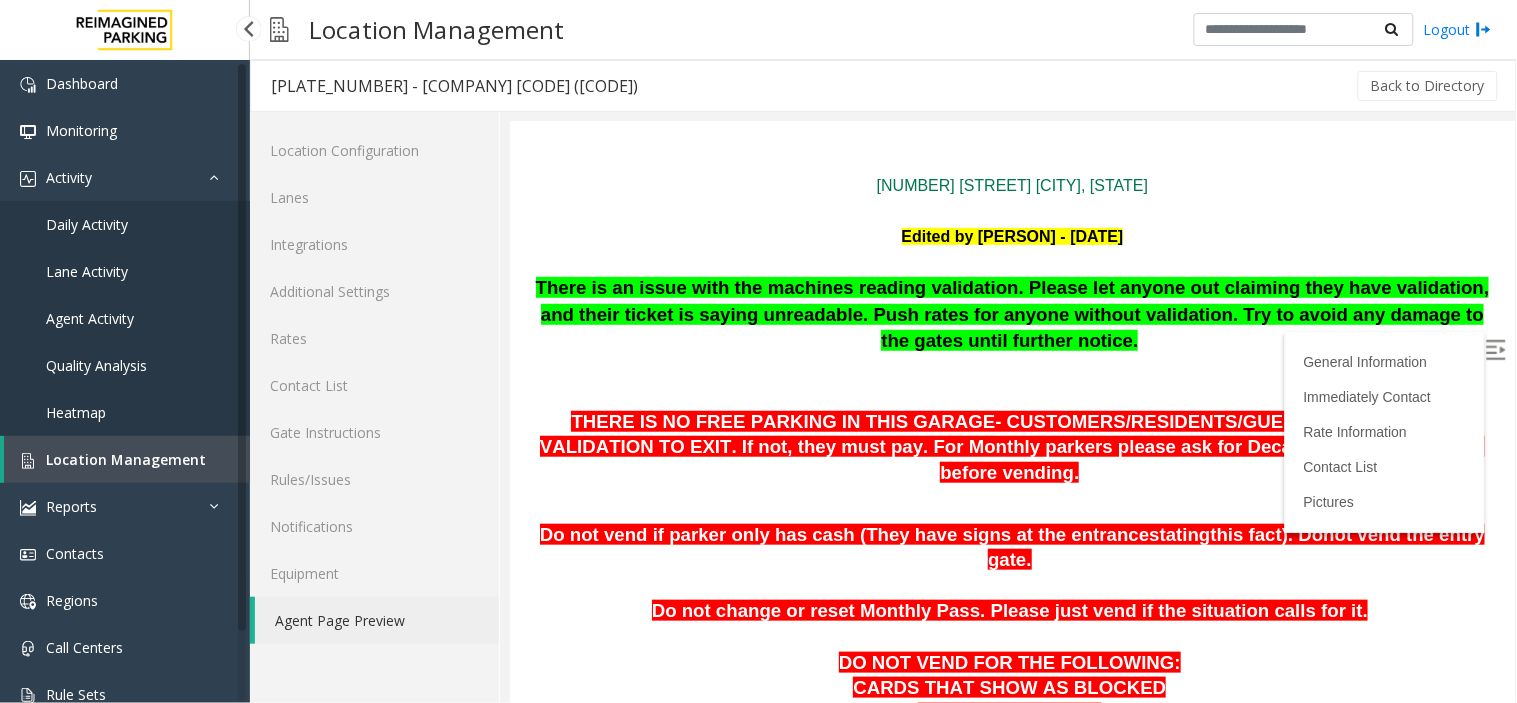 click on "Location Management" at bounding box center [126, 459] 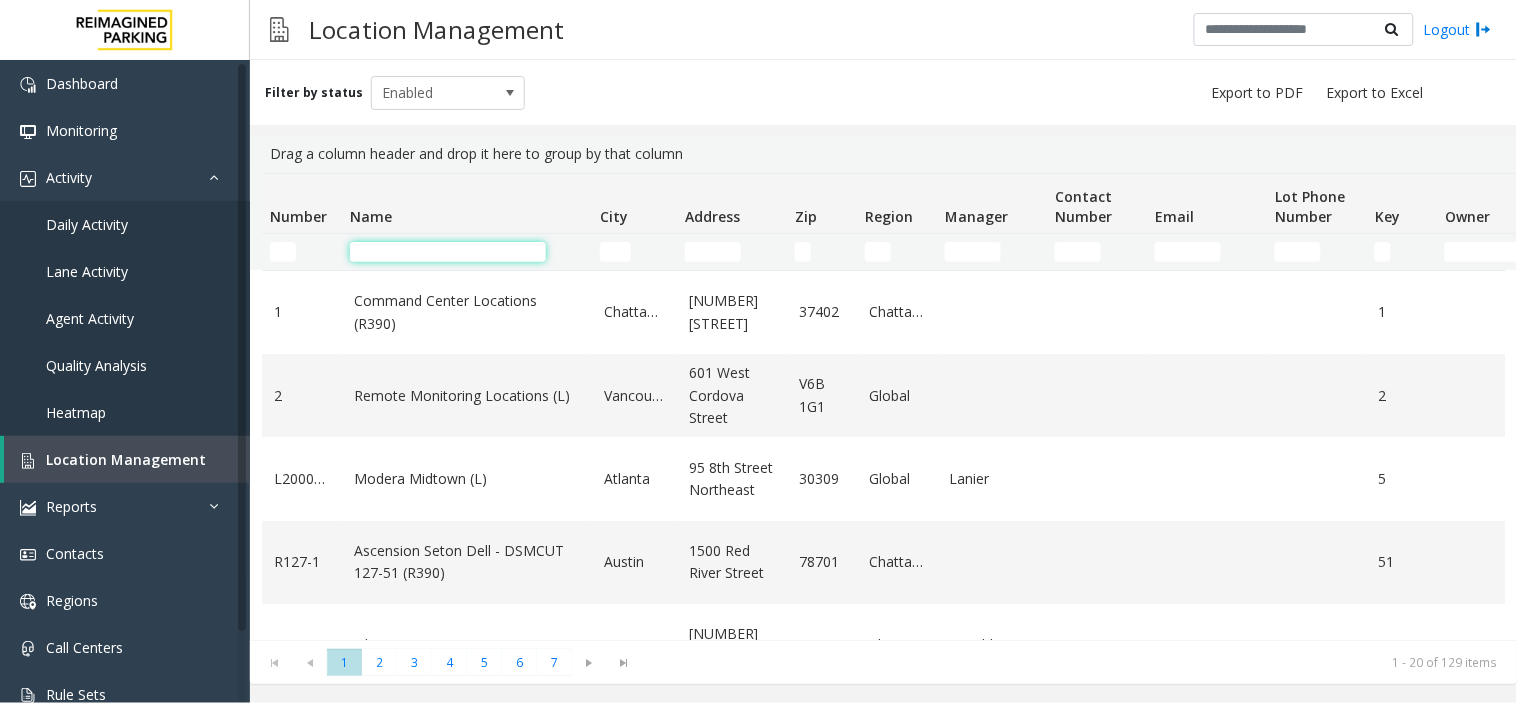 click 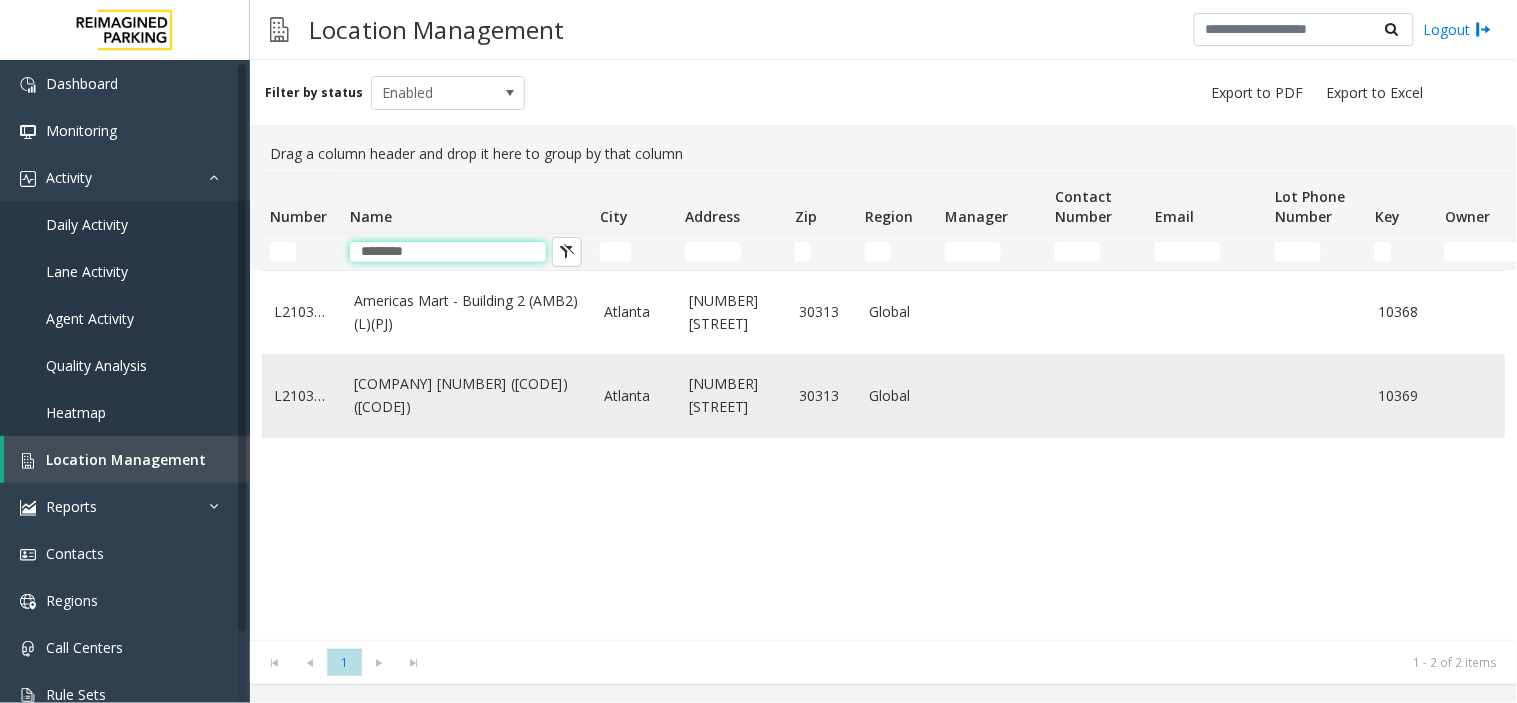 type on "********" 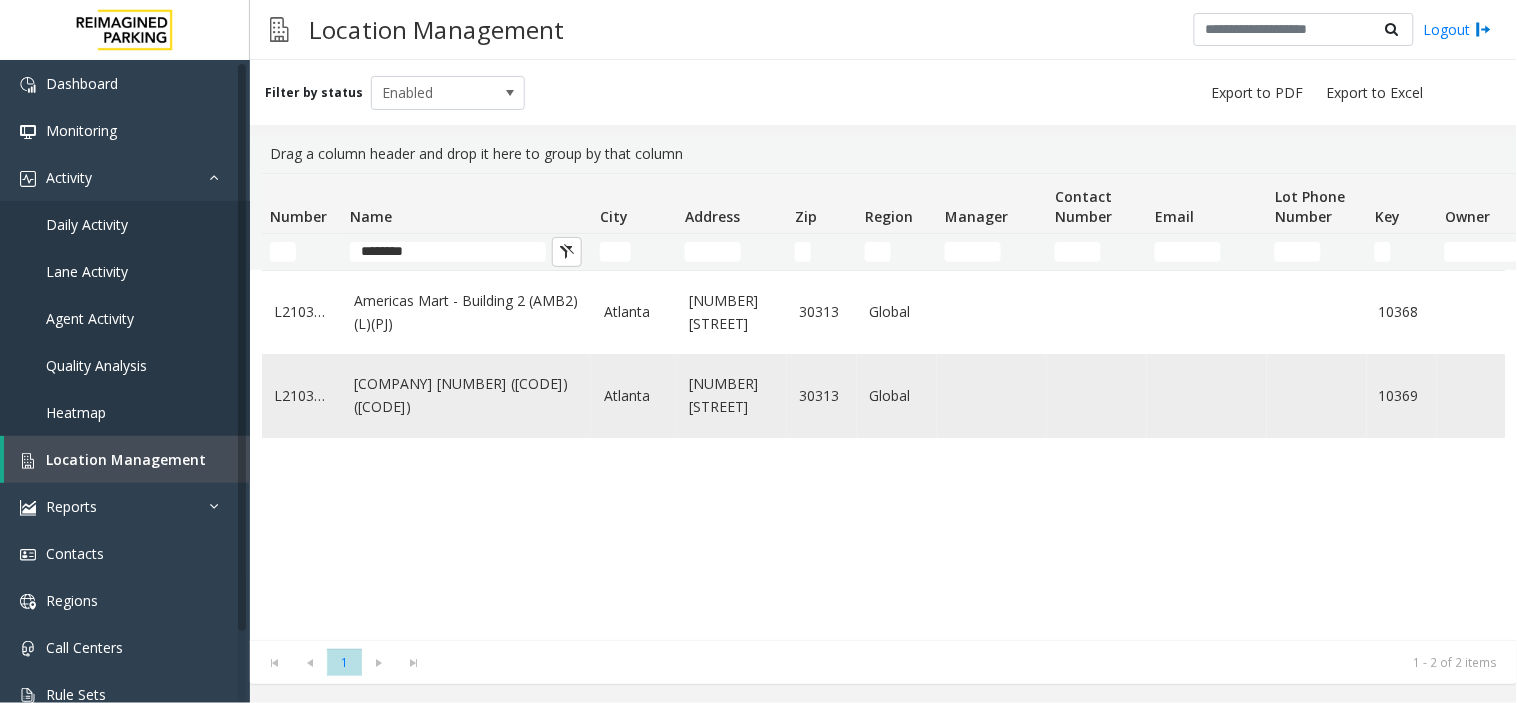 click on "Americas Mart Building  3 (AMB 3) (L)(PJ)" 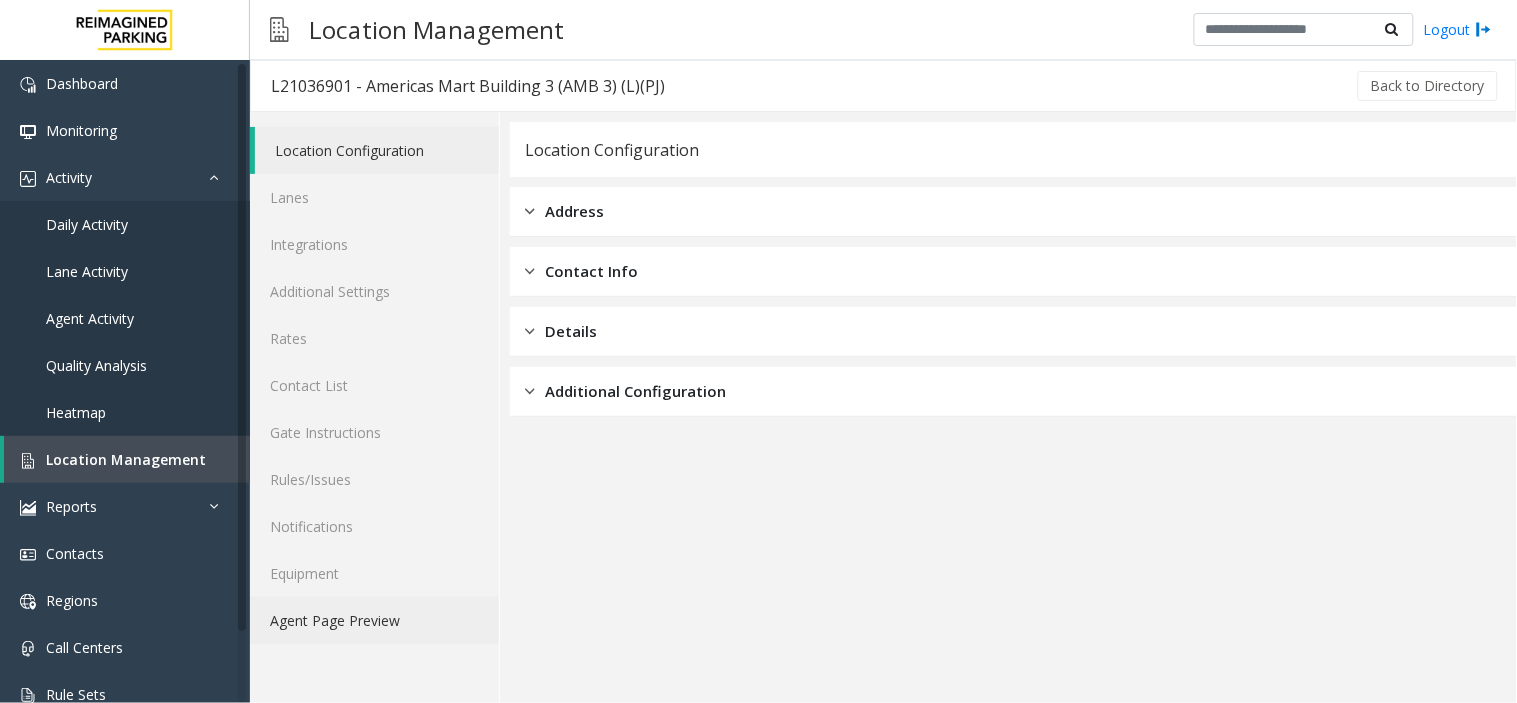 click on "Agent Page Preview" 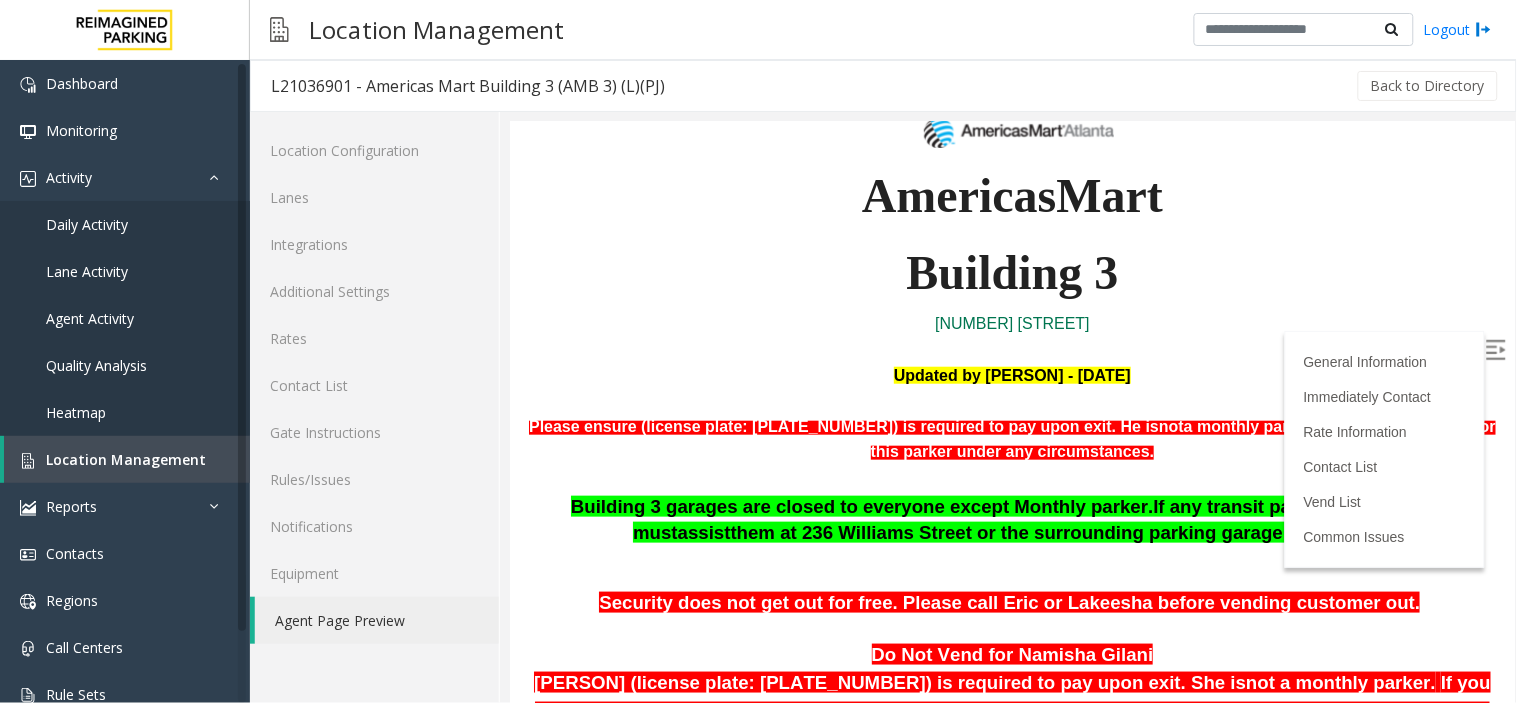 scroll, scrollTop: 333, scrollLeft: 0, axis: vertical 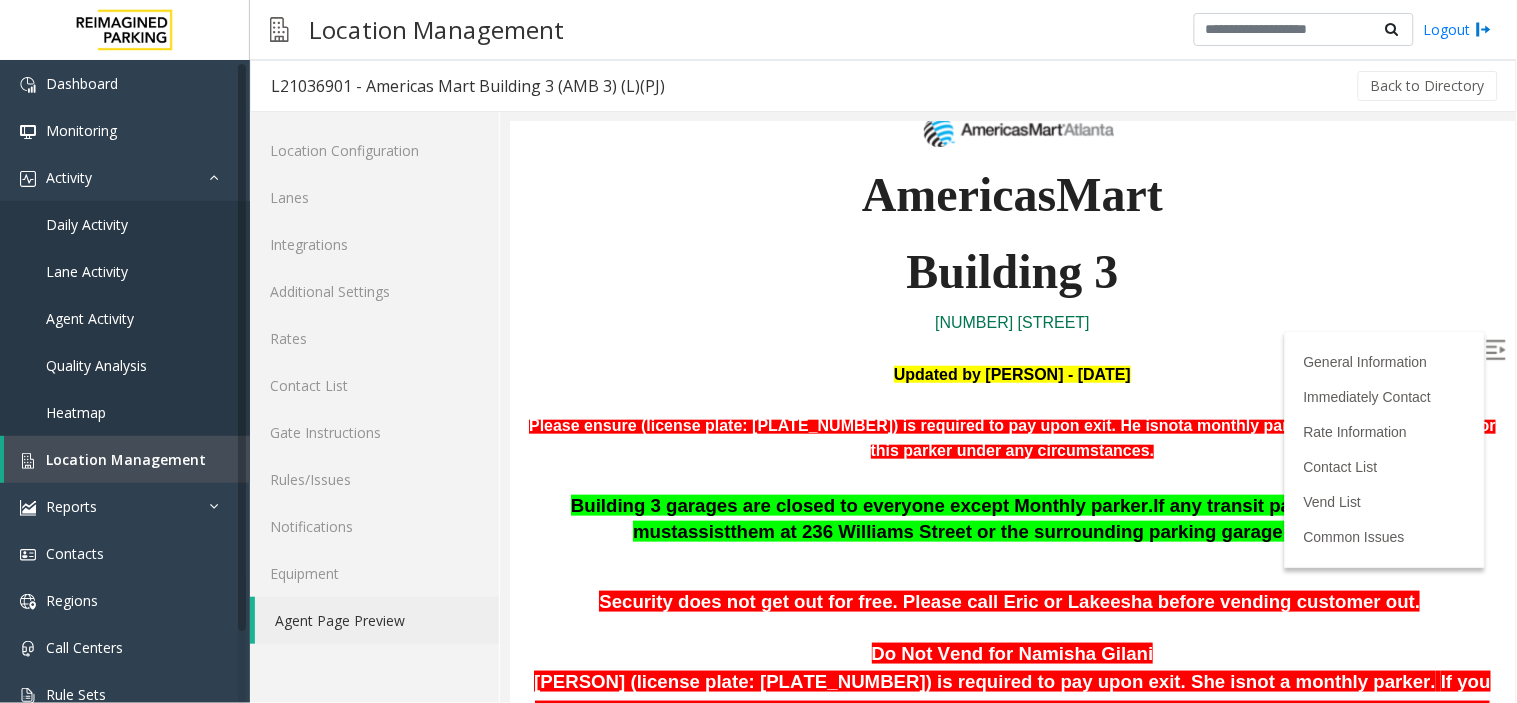 click on "General Information
Immediately Contact
Rate Information
Contact List
Vend List
Common Issues" at bounding box center [1384, 448] 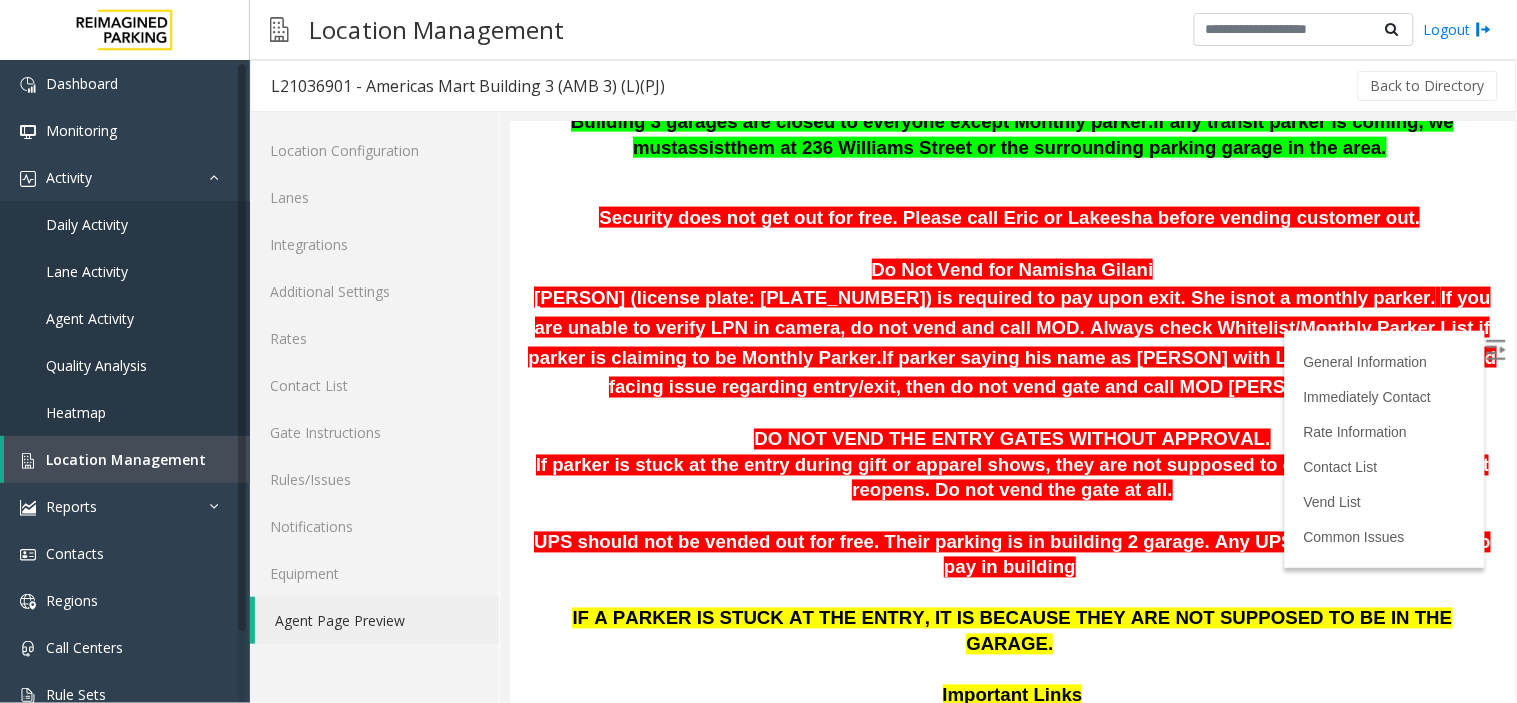 scroll, scrollTop: 666, scrollLeft: 0, axis: vertical 